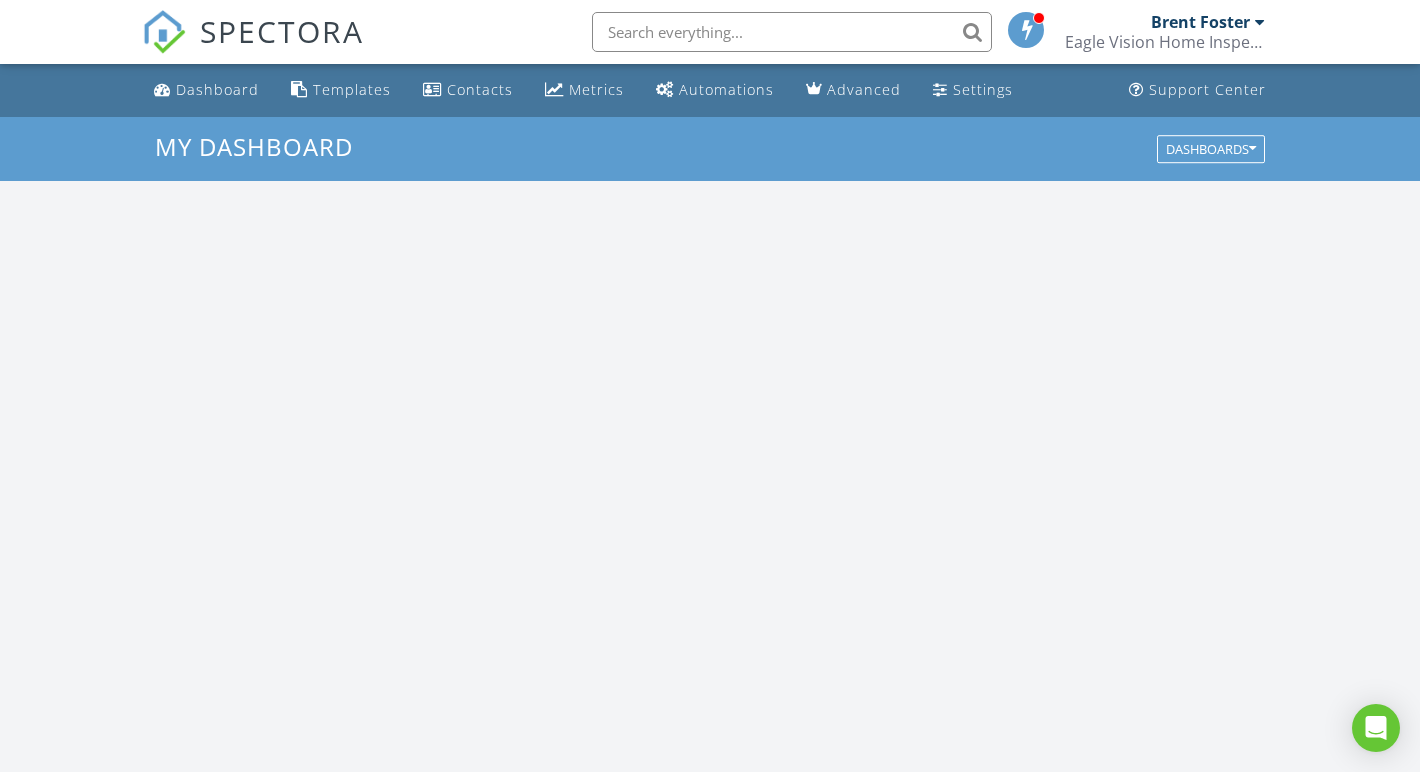 scroll, scrollTop: 0, scrollLeft: 0, axis: both 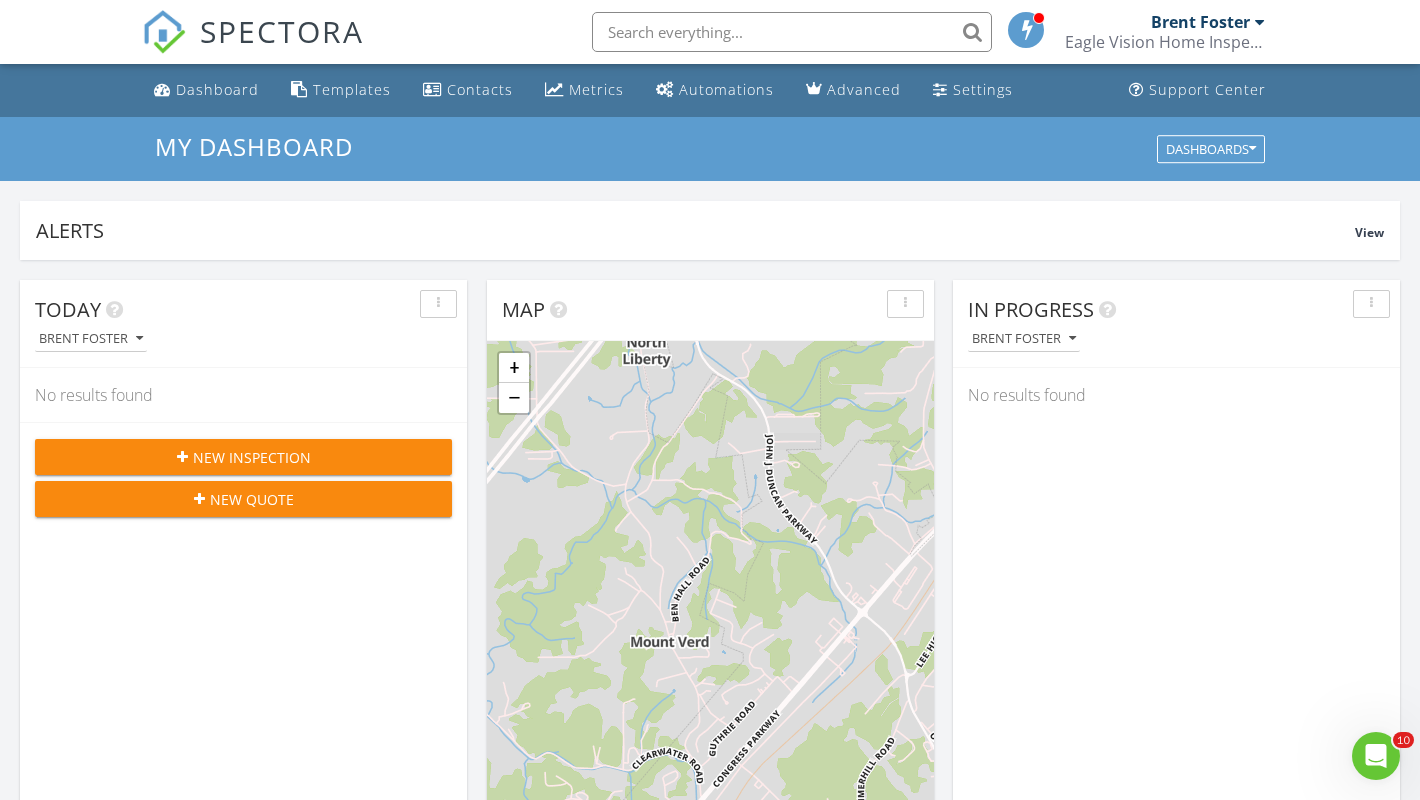 click on "Today
Brent Foster
No results found       New Inspection     New Quote         Map               + − Leaflet  |  © MapTiler   © OpenStreetMap contributors     In Progress
Brent Foster
No results found       Calendar                 August 2025 today list day week cal wk 4 wk month Sun Mon Tue Wed Thu Fri Sat 27 28
8a - 12p
607 Chestuee Ave, Englewood 37329
29
8a - 12p
809 Hudson St, Sweetwater 37874
30
12a
Tooth Extraction at 8:30
31 1
8a - 12p
423 Illinois Ave, Etowah 37331" at bounding box center (710, 1170) 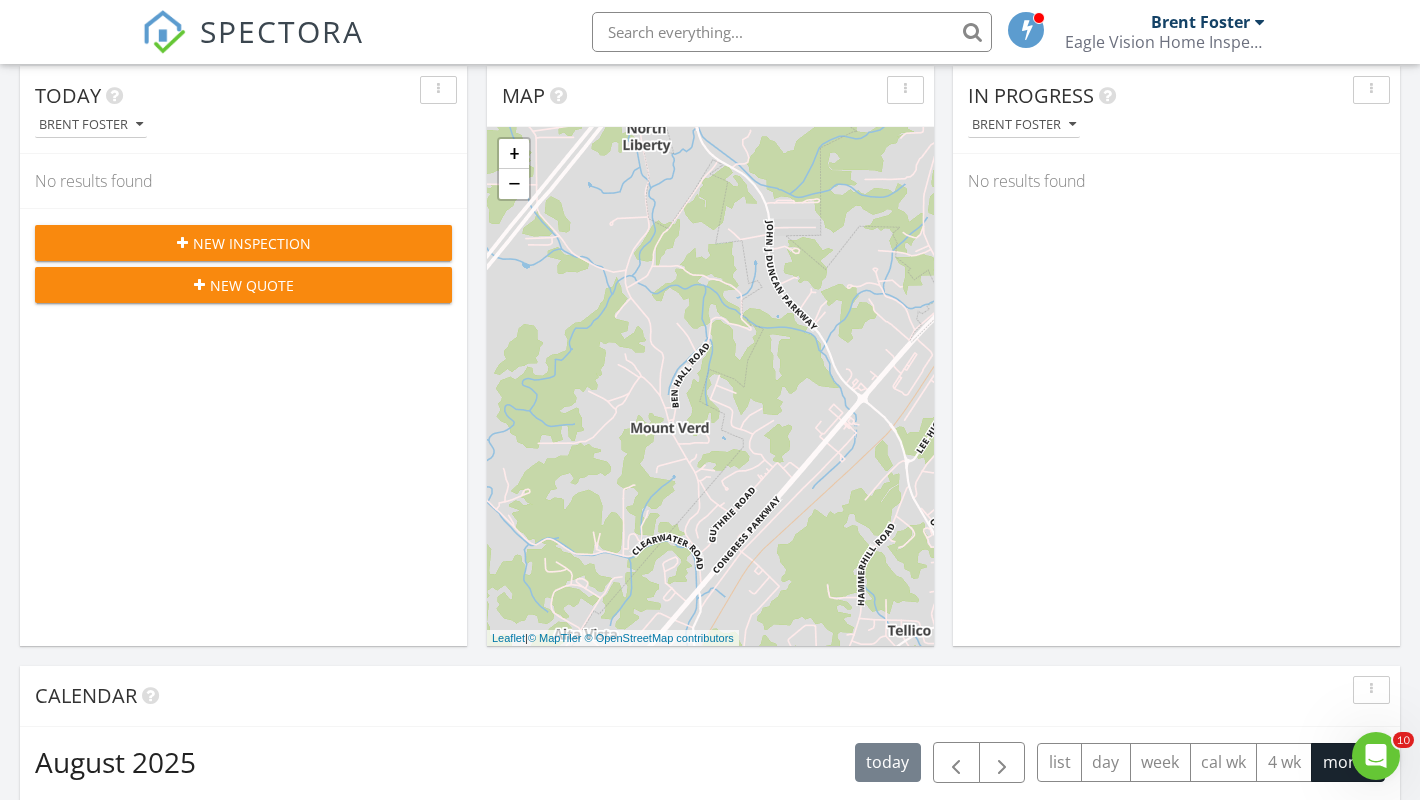 scroll, scrollTop: 235, scrollLeft: 0, axis: vertical 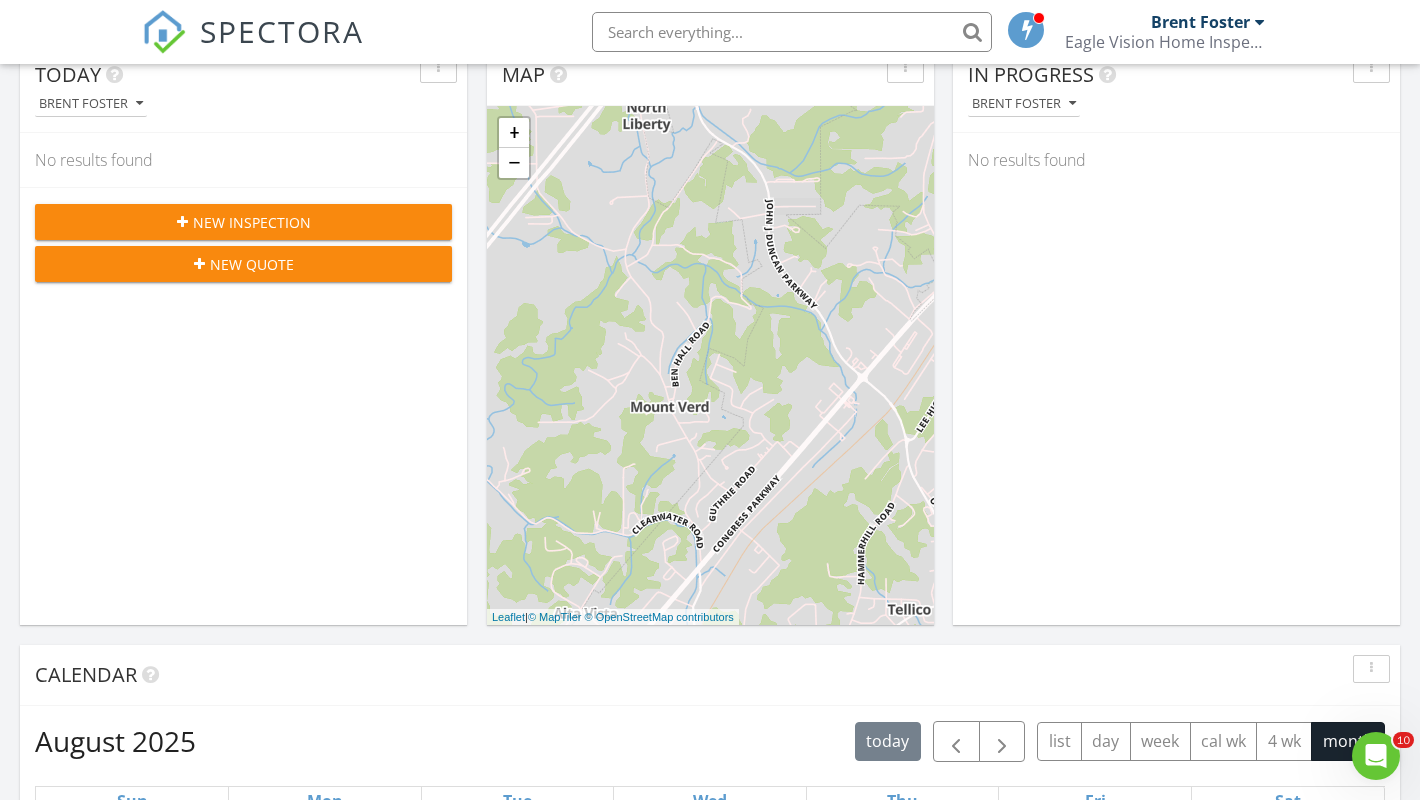 click on "Today
Brent Foster
No results found       New Inspection     New Quote         Map               + − Leaflet  |  © MapTiler   © OpenStreetMap contributors     In Progress
Brent Foster
No results found       Calendar                 August 2025 today list day week cal wk 4 wk month Sun Mon Tue Wed Thu Fri Sat 27 28
8a - 12p
607 Chestuee Ave, Englewood 37329
29
8a - 12p
809 Hudson St, Sweetwater 37874
30
12a
Tooth Extraction at 8:30
31 1
8a - 12p
423 Illinois Ave, Etowah 37331" at bounding box center [710, 935] 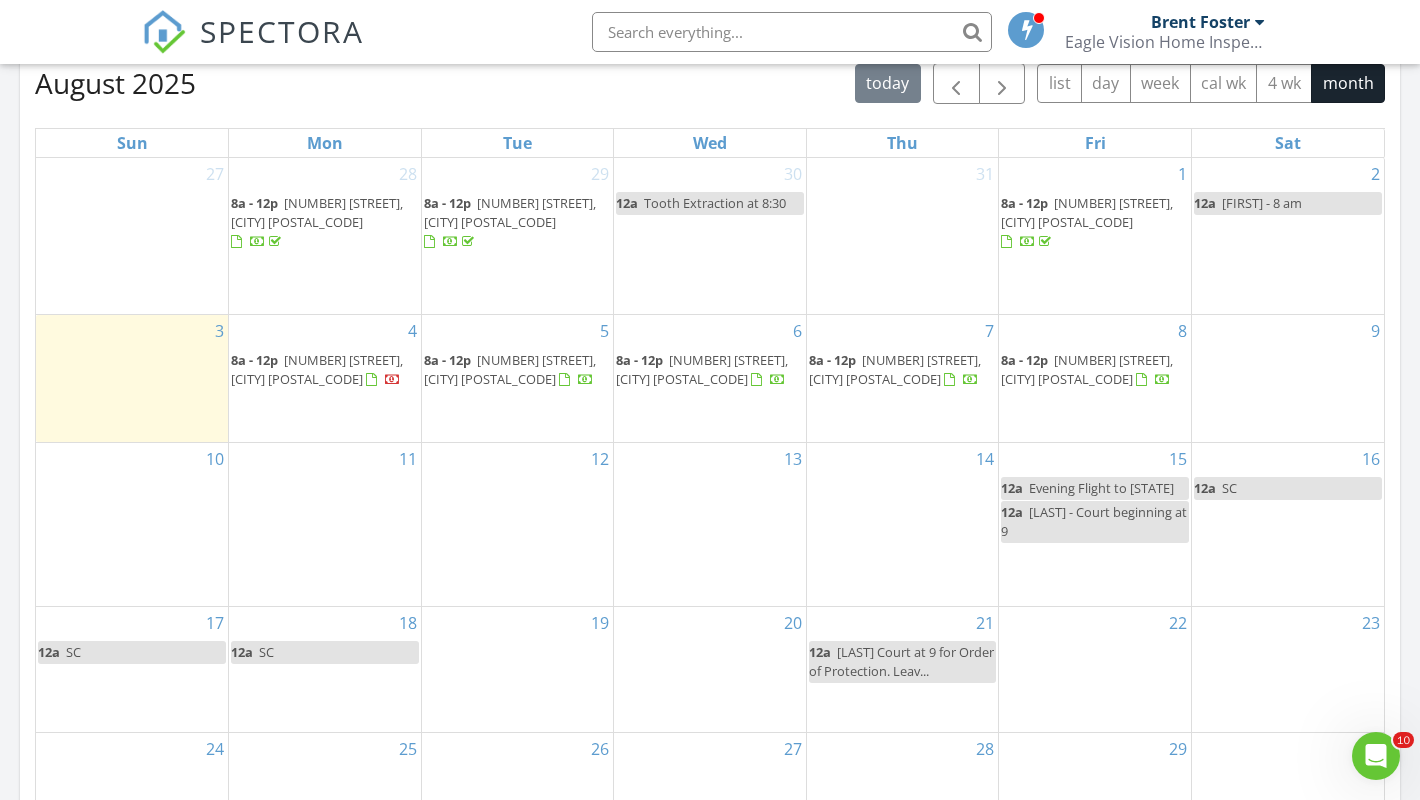 scroll, scrollTop: 1014, scrollLeft: 0, axis: vertical 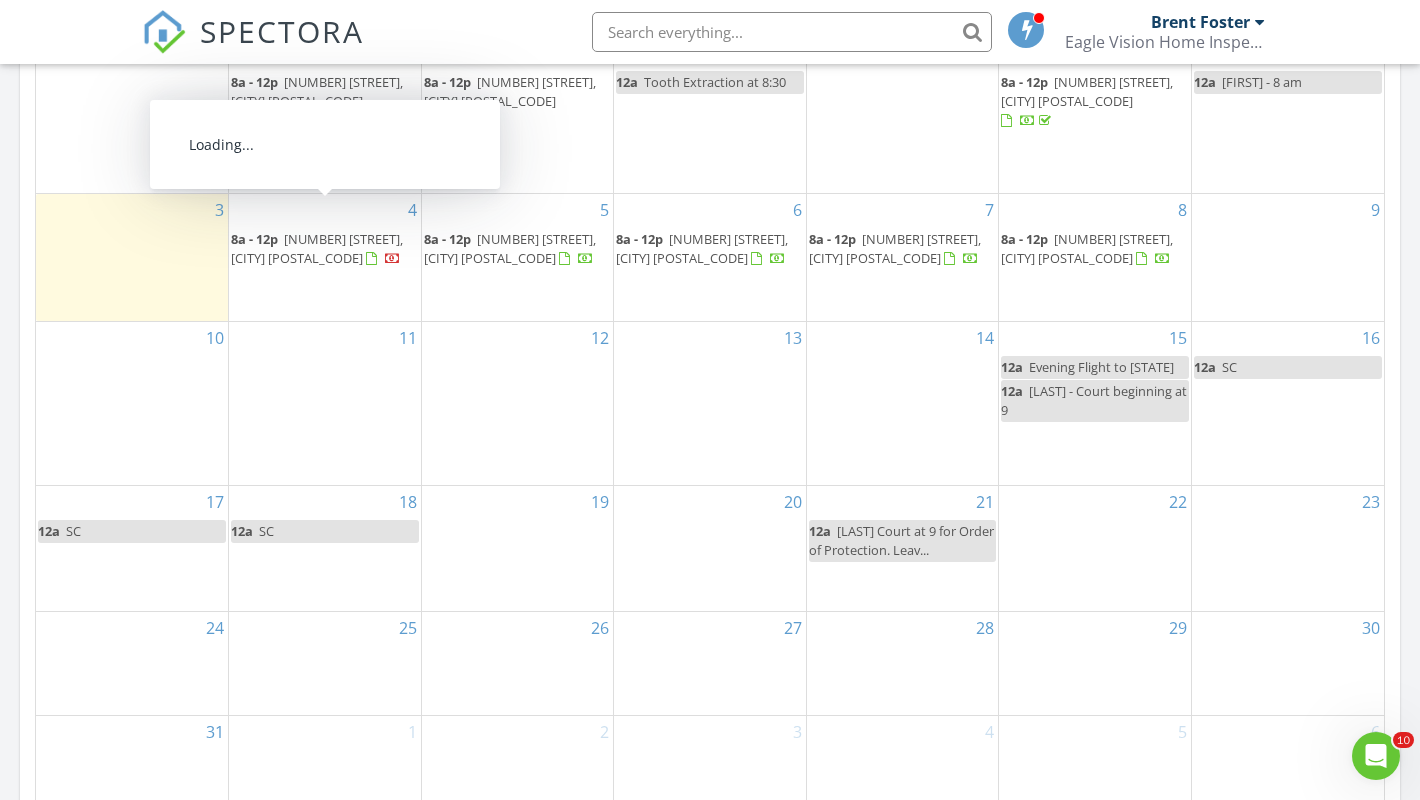 click on "1810 E Governor John Sevier Hwy, Knoxville 37920" at bounding box center [317, 248] 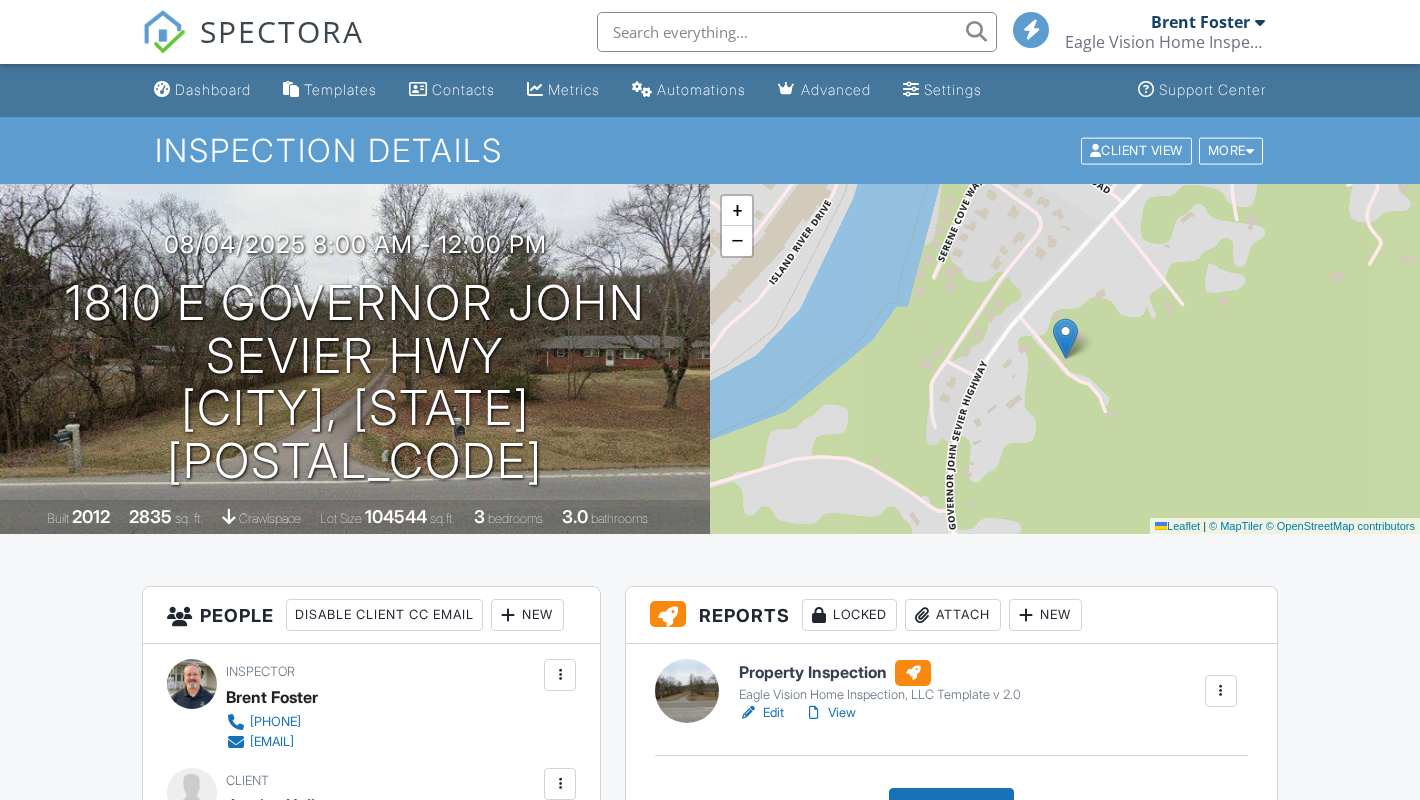 scroll, scrollTop: 0, scrollLeft: 0, axis: both 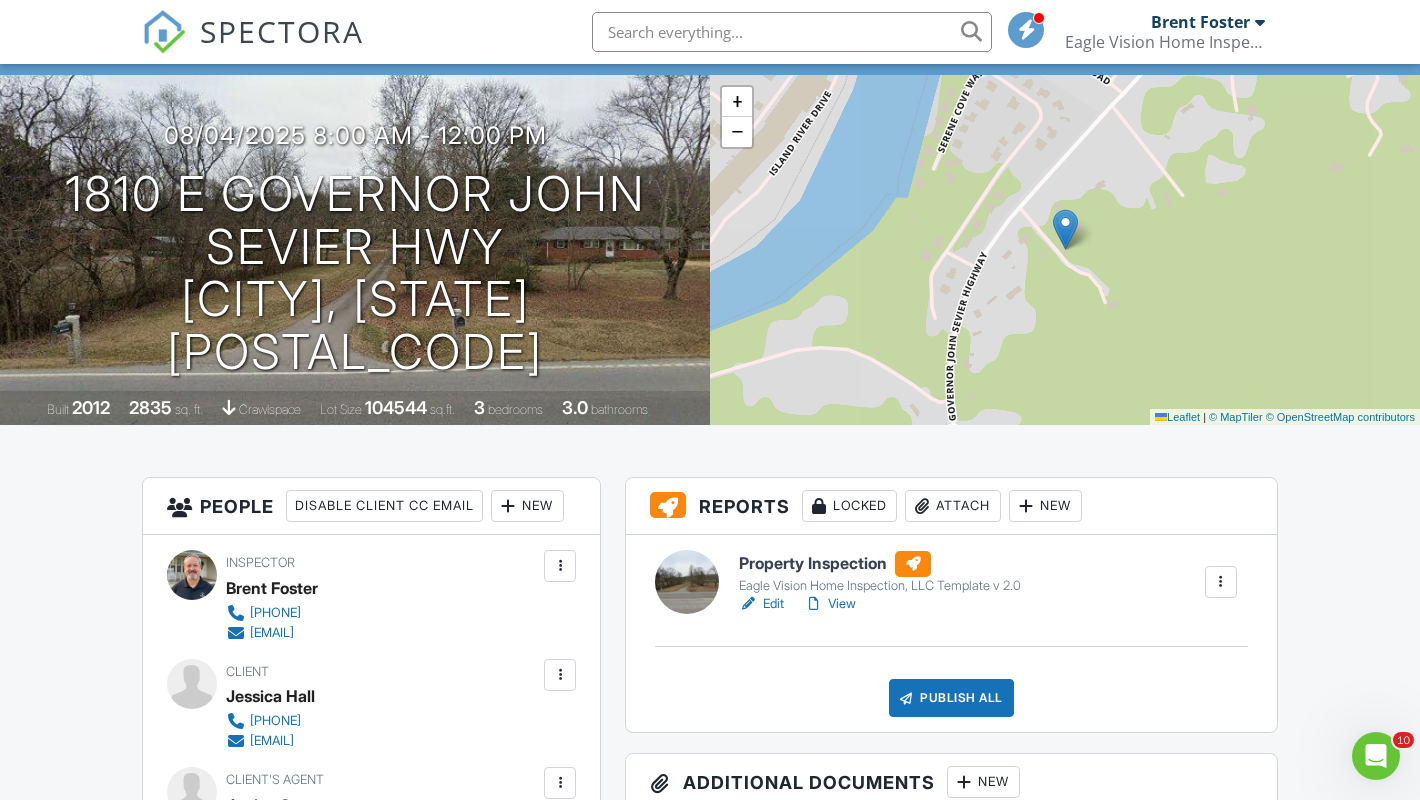 click on "Edit" at bounding box center (761, 604) 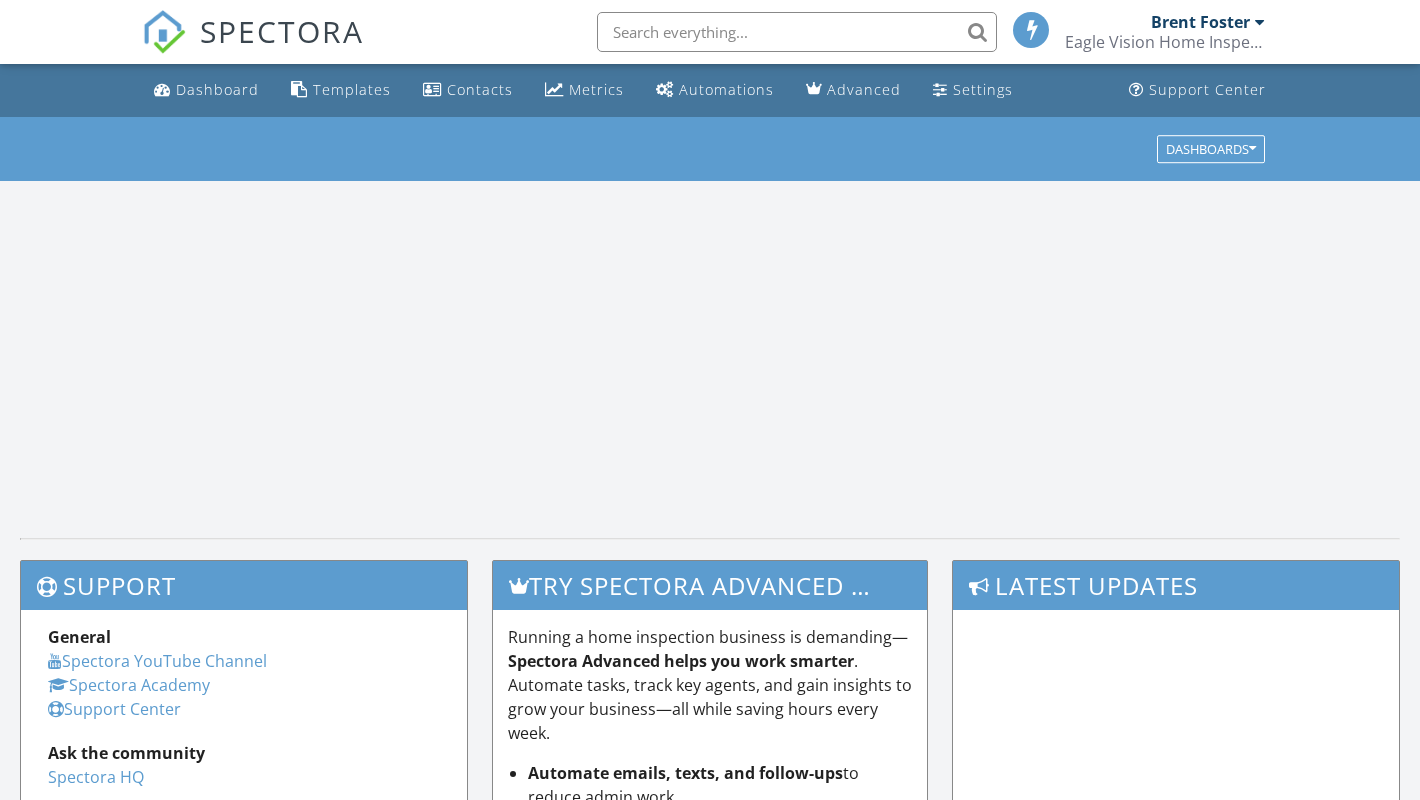 scroll, scrollTop: 0, scrollLeft: 0, axis: both 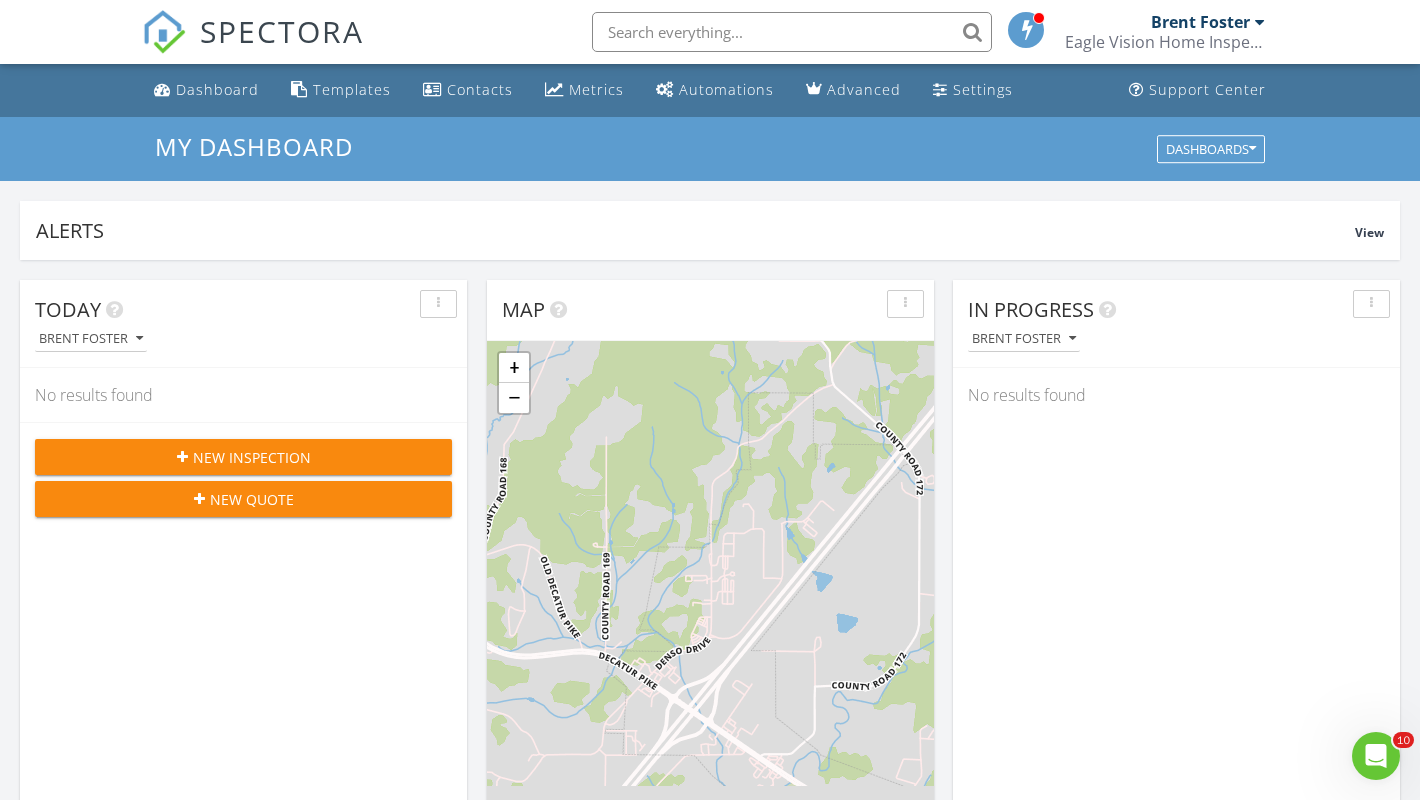 click on "Today
[FIRST] [LAST]
No results found       New Inspection     New Quote         Map               + − Leaflet  |  © MapTiler   © OpenStreetMap contributors     In Progress
[FIRST] [LAST]
No results found       Calendar                 August 2025 today list day week cal wk 4 wk month Sun Mon Tue Wed Thu Fri Sat 27 28
8a - 12p
[NUMBER] [STREET], [CITY] [POSTAL_CODE]
29
8a - 12p
[NUMBER] [STREET], [CITY] [POSTAL_CODE]
30
12a
Tooth Extraction at 8:30
31 1
8a - 12p
[NUMBER] [STREET], [CITY] [POSTAL_CODE]" at bounding box center [710, 1170] 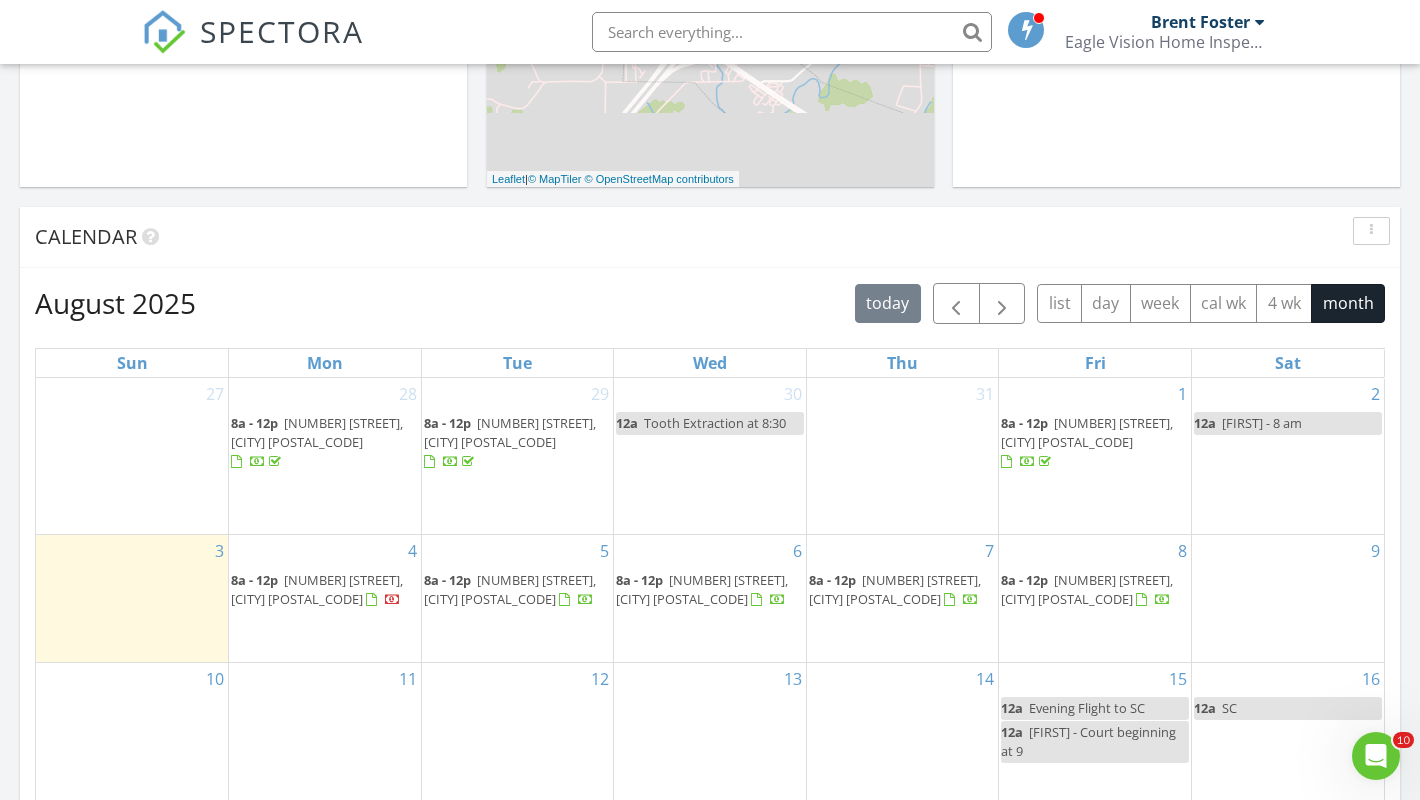 scroll, scrollTop: 675, scrollLeft: 0, axis: vertical 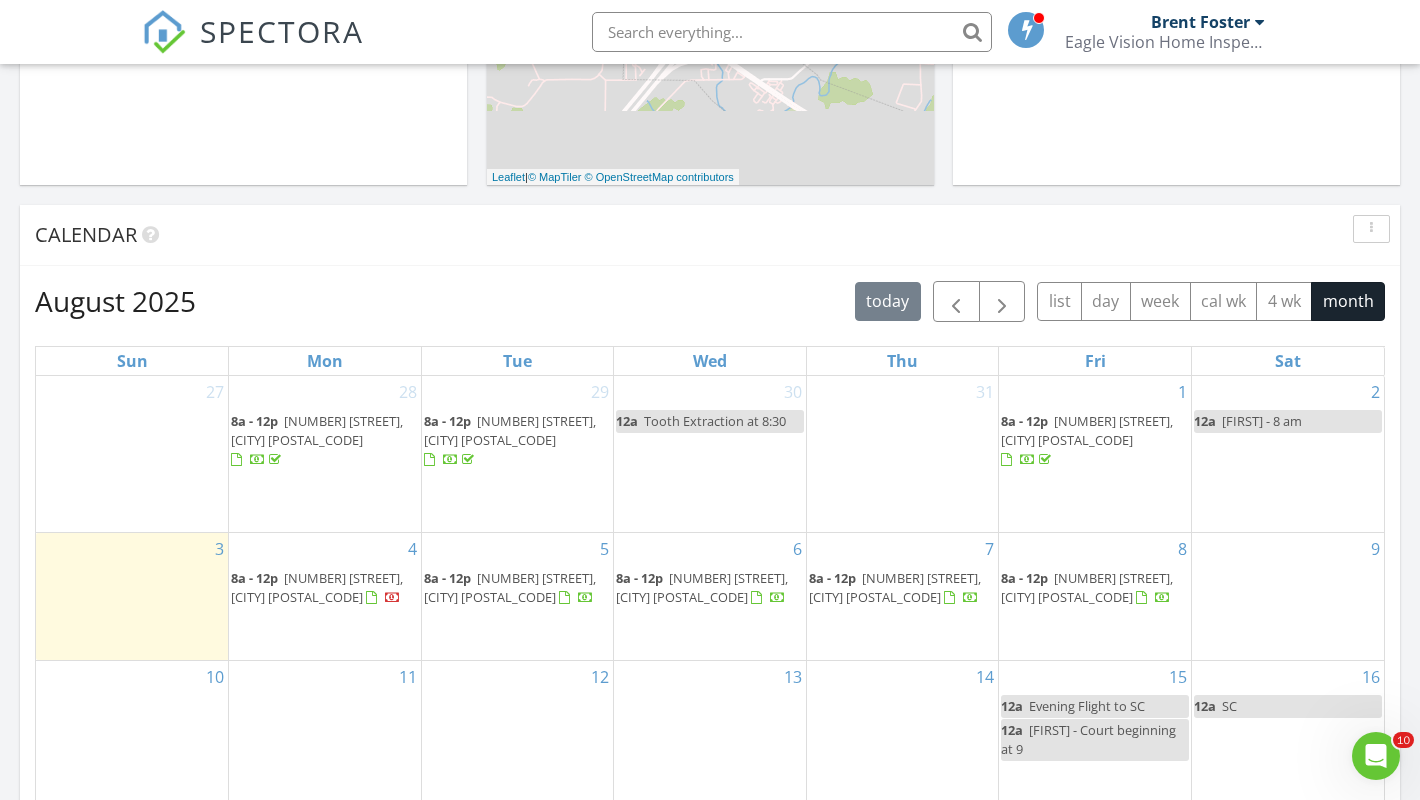 click on "August 2025 today list day week cal wk 4 wk month" at bounding box center [710, 301] 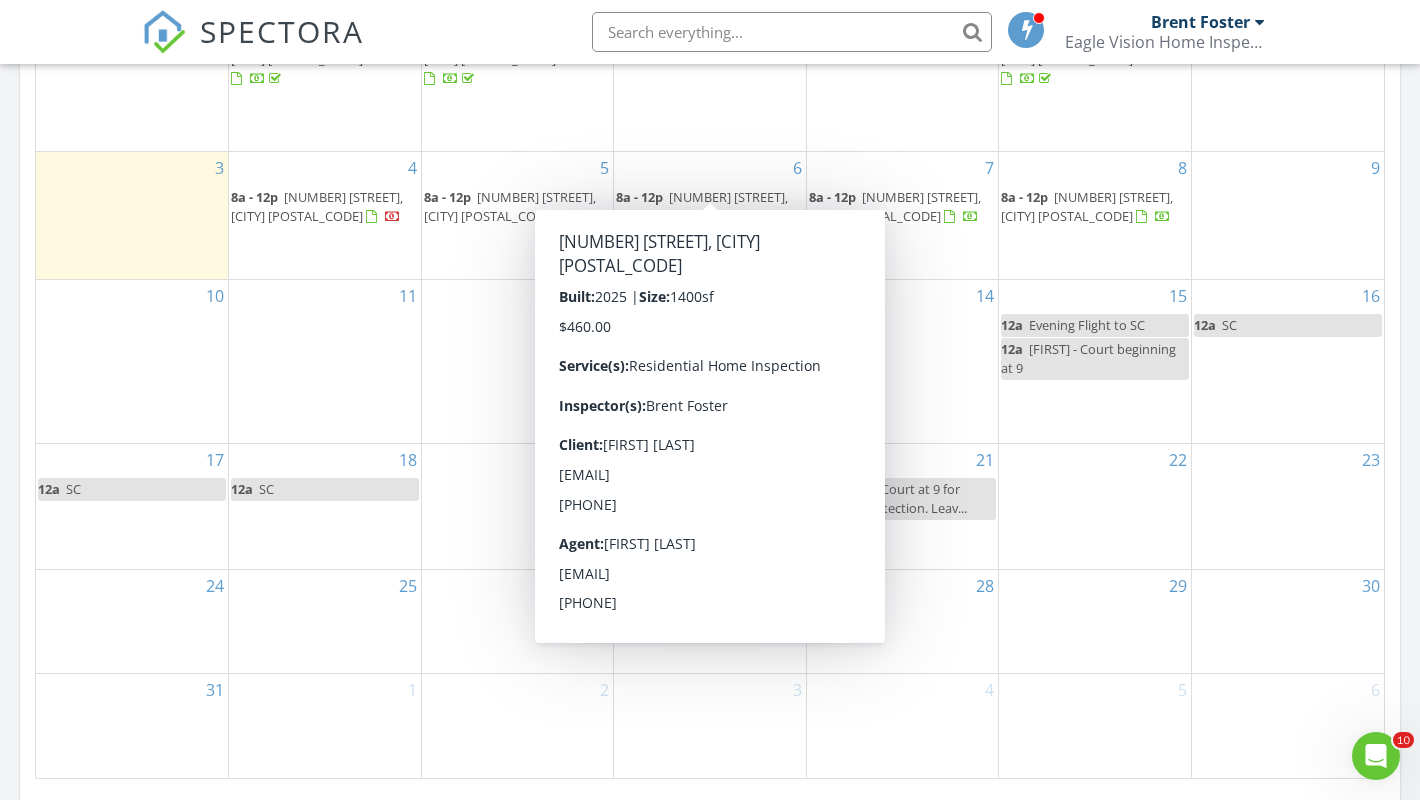 scroll, scrollTop: 1091, scrollLeft: 0, axis: vertical 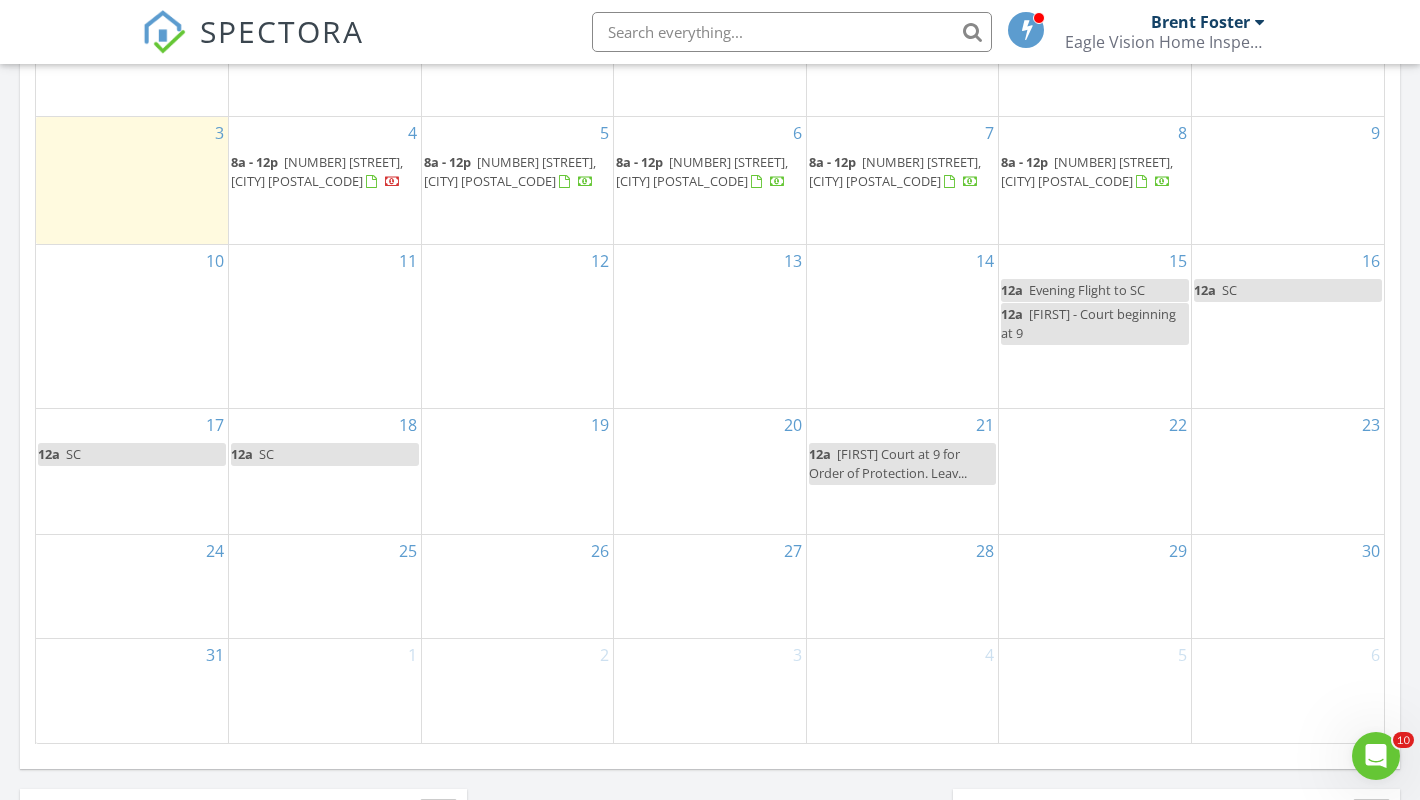 click on "Today
[FIRST] [LAST]
No results found       New Inspection     New Quote         Map               + − Leaflet  |  © MapTiler   © OpenStreetMap contributors     In Progress
[FIRST] [LAST]
No results found       Calendar                 August 2025 today list day week cal wk 4 wk month Sun Mon Tue Wed Thu Fri Sat 27 28
8a - 12p
[NUMBER] [STREET], [CITY] [POSTAL_CODE]
29
8a - 12p
[NUMBER] [STREET], [CITY] [POSTAL_CODE]
30
12a
Tooth Extraction at 8:30
31 1
8a - 12p
[NUMBER] [STREET], [CITY] [POSTAL_CODE]" at bounding box center [710, 79] 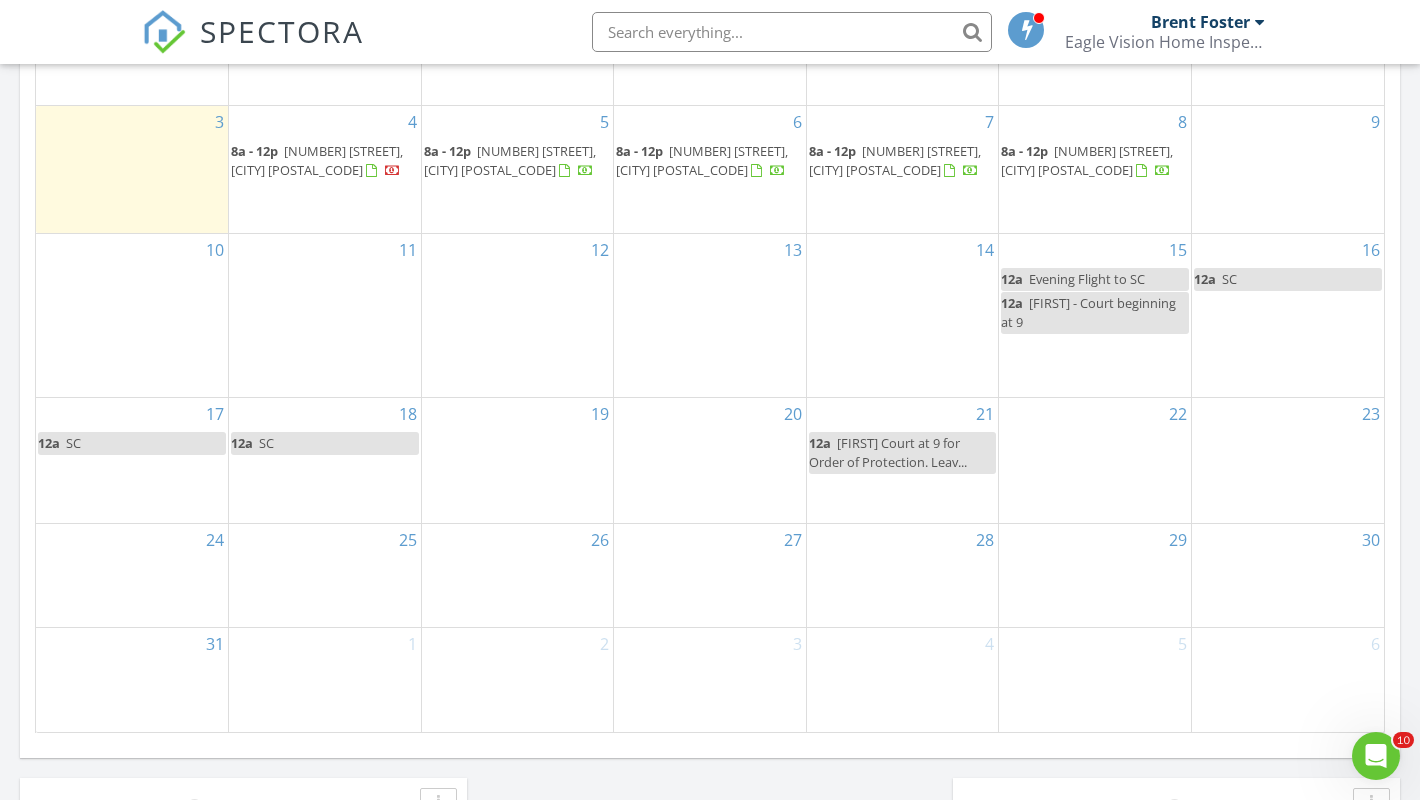scroll, scrollTop: 1095, scrollLeft: 0, axis: vertical 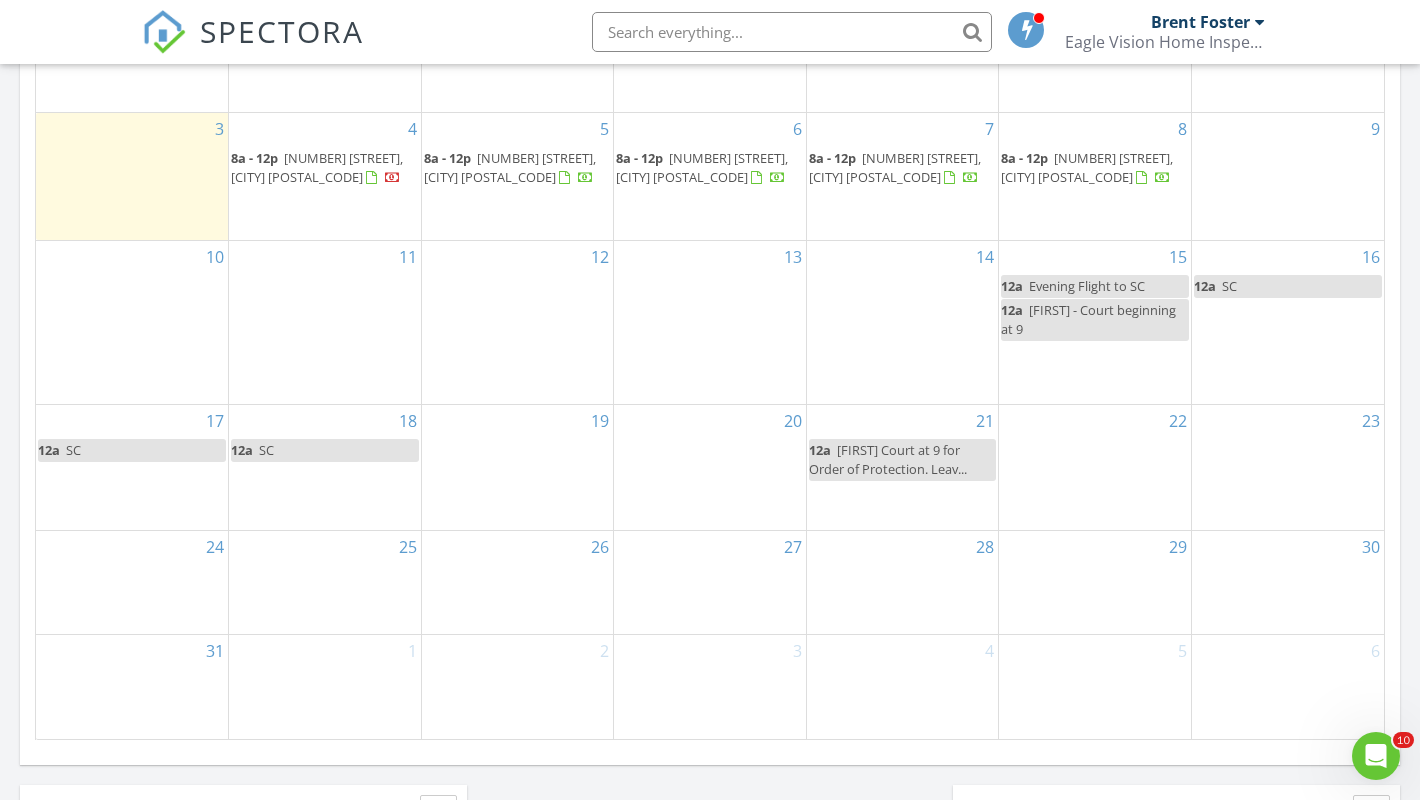 click on "Today
[FIRST] [LAST]
No results found       New Inspection     New Quote         Map               + − Leaflet  |  © MapTiler   © OpenStreetMap contributors     In Progress
[FIRST] [LAST]
No results found       Calendar                 August 2025 today list day week cal wk 4 wk month Sun Mon Tue Wed Thu Fri Sat 27 28
8a - 12p
[NUMBER] [STREET], [CITY] [POSTAL_CODE]
29
8a - 12p
[NUMBER] [STREET], [CITY] [POSTAL_CODE]
30
12a
Tooth Extraction at 8:30
31 1
8a - 12p
[NUMBER] [STREET], [CITY] [POSTAL_CODE]" at bounding box center [710, 75] 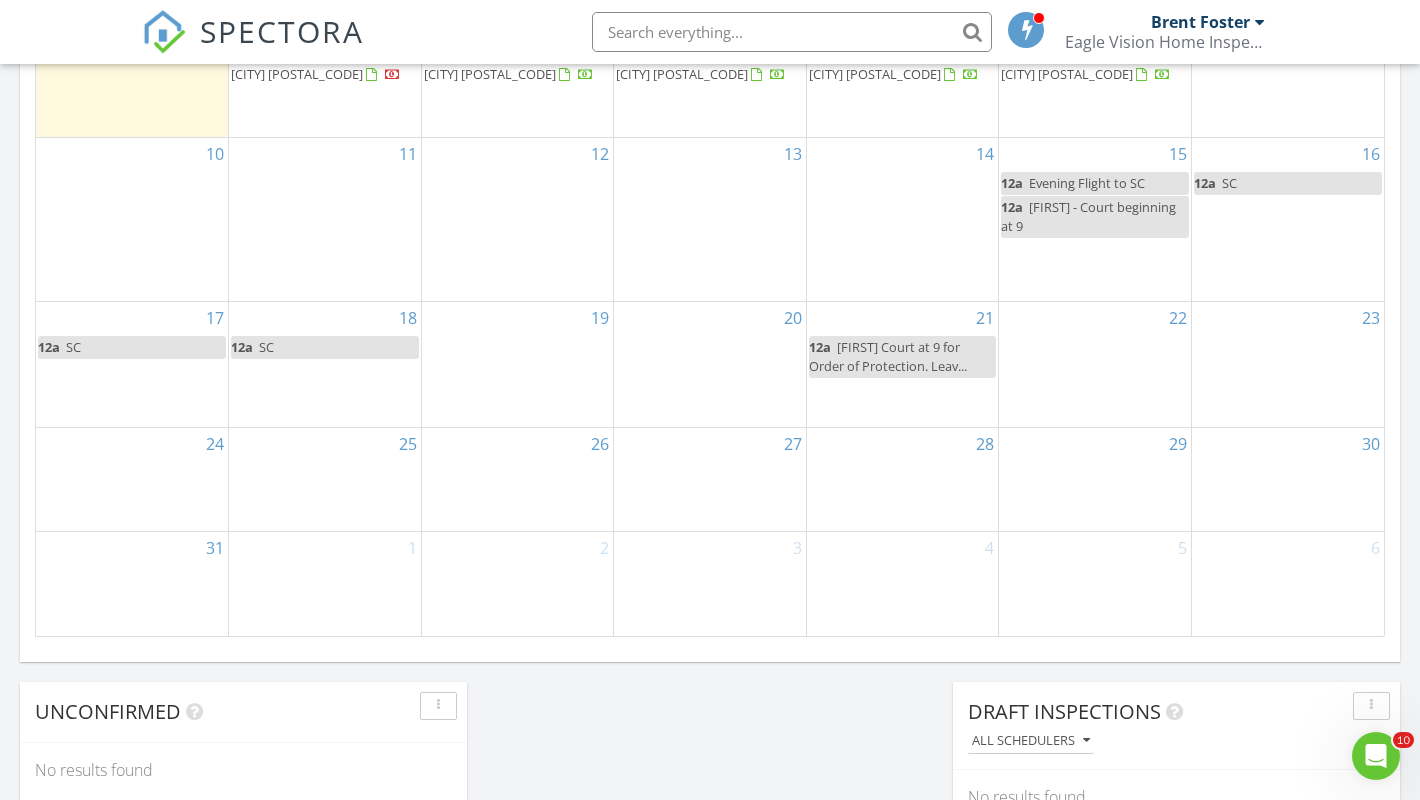 scroll, scrollTop: 1244, scrollLeft: 0, axis: vertical 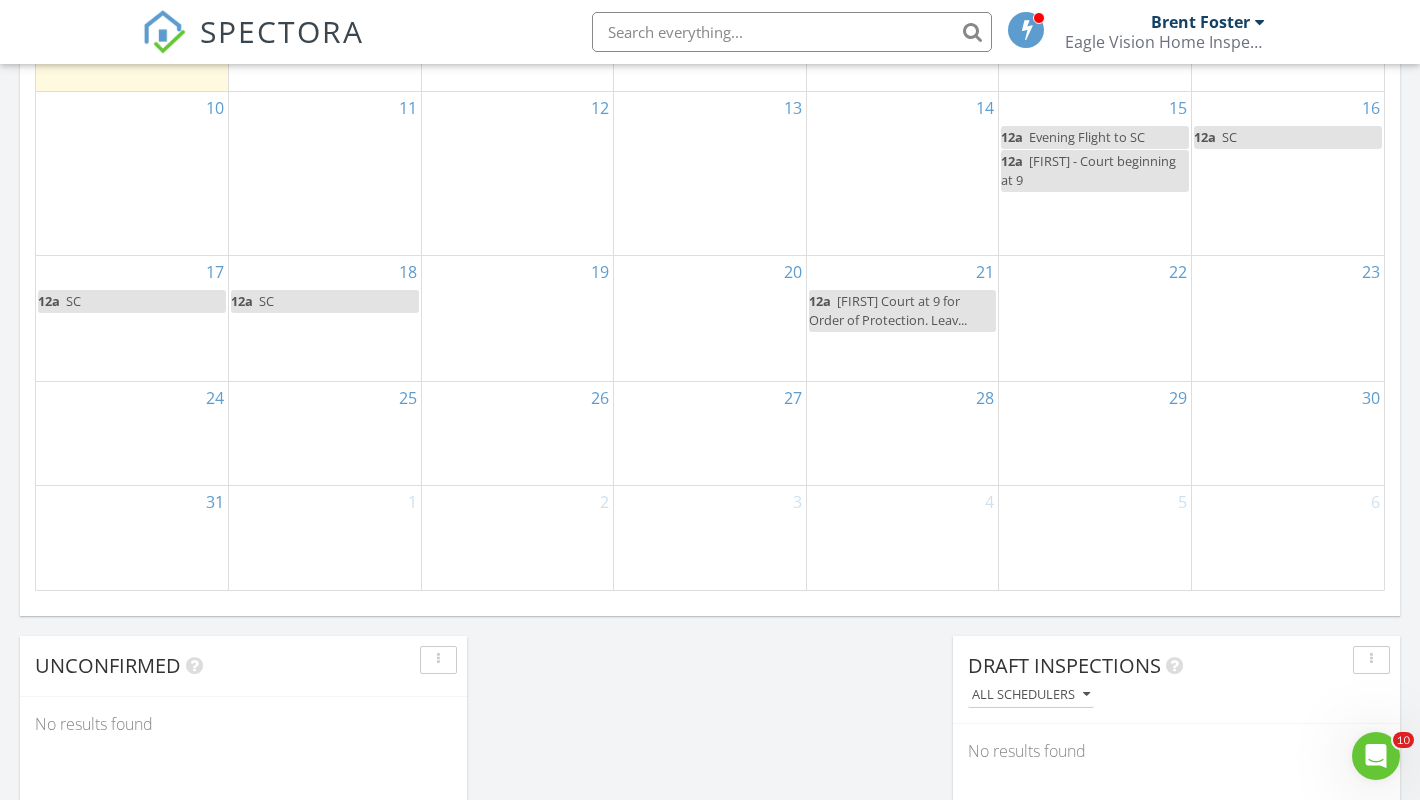 click on "Today
Brent Foster
No results found       New Inspection     New Quote         Map               + − Leaflet  |  © MapTiler   © OpenStreetMap contributors     In Progress
Brent Foster
No results found       Calendar                 August 2025 today list day week cal wk 4 wk month Sun Mon Tue Wed Thu Fri Sat 27 28
8a - 12p
607 Chestuee Ave, Englewood 37329
29
8a - 12p
809 Hudson St, Sweetwater 37874
30
12a
Tooth Extraction at 8:30
31 1
8a - 12p
423 Illinois Ave, Etowah 37331" at bounding box center [710, -74] 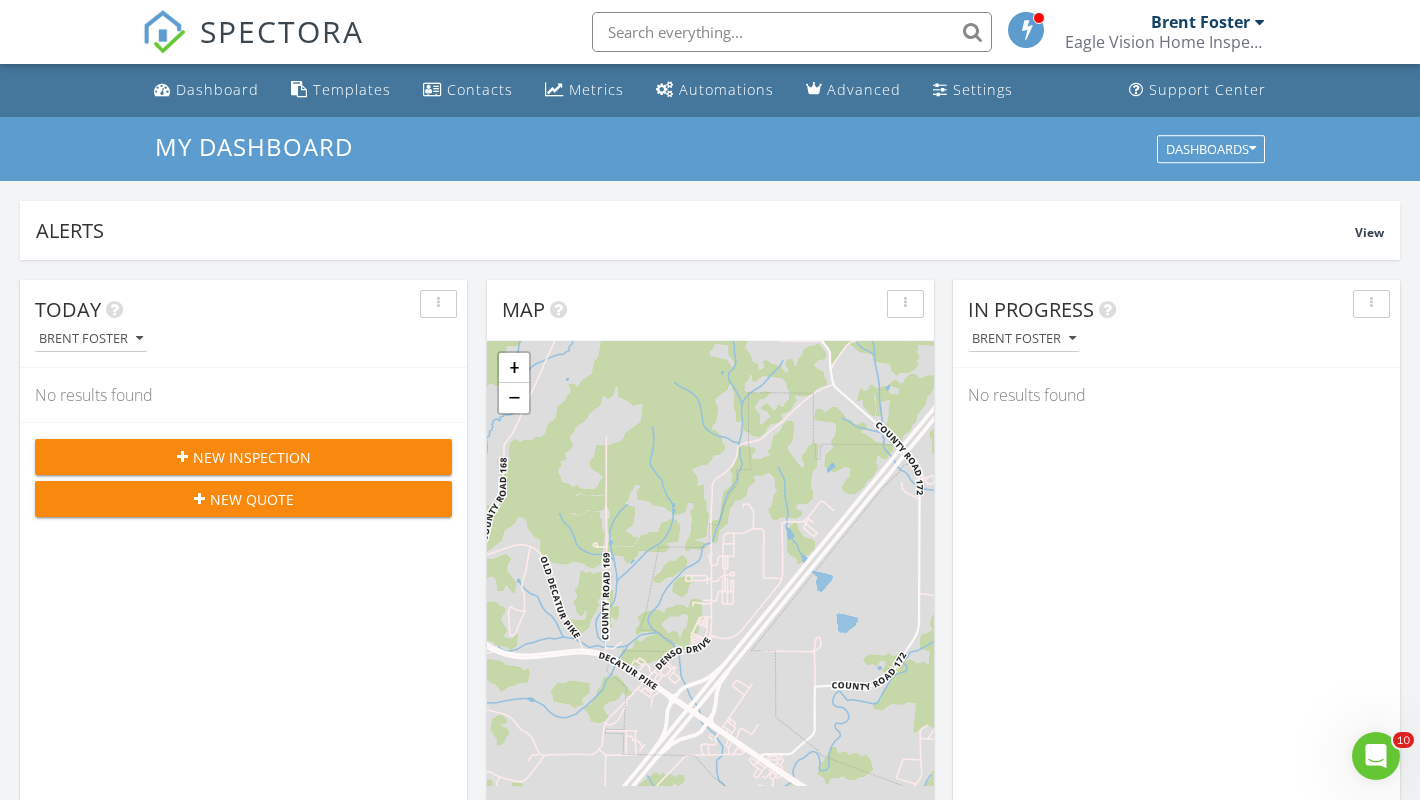 scroll, scrollTop: 0, scrollLeft: 0, axis: both 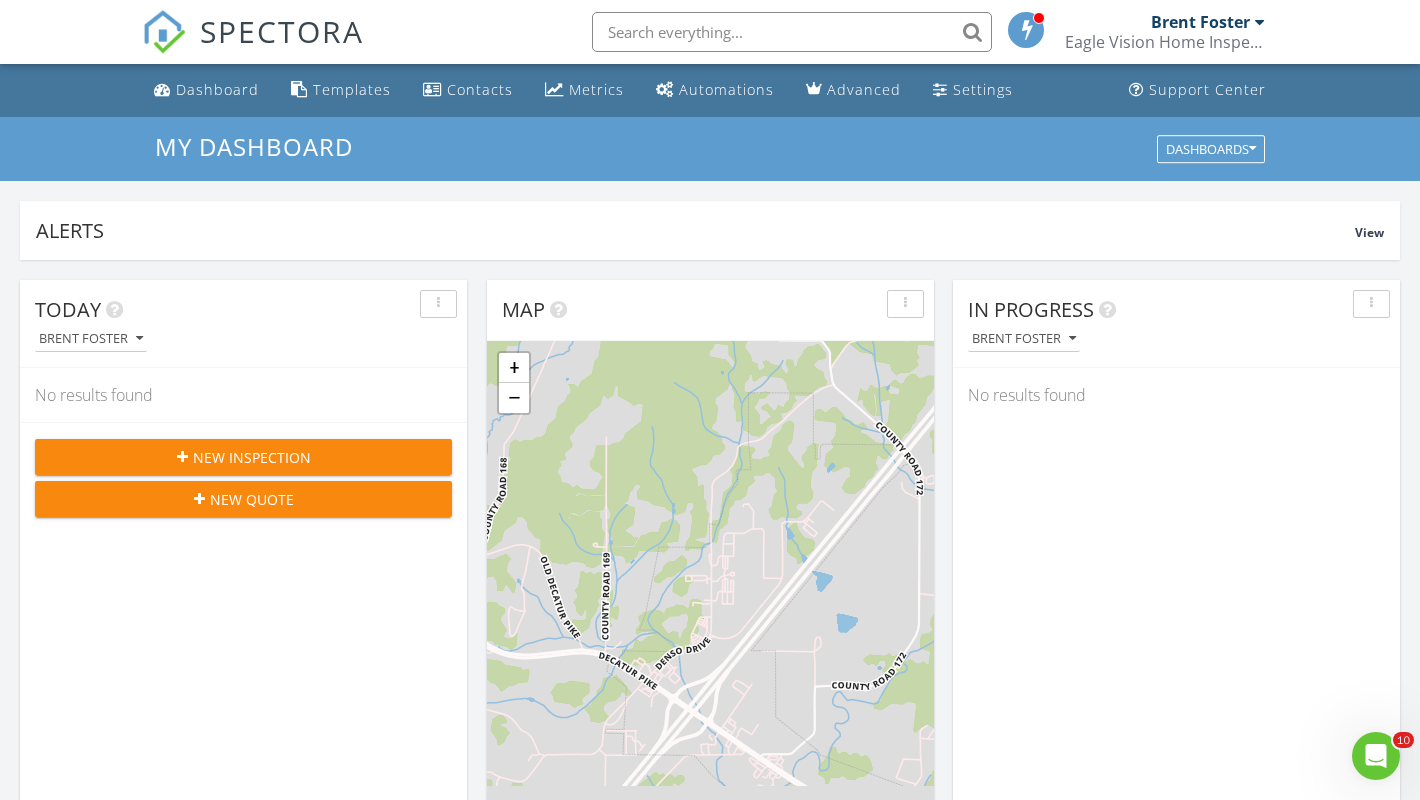 click on "Today
Brent Foster
No results found       New Inspection     New Quote         Map               + − Leaflet  |  © MapTiler   © OpenStreetMap contributors     In Progress
Brent Foster
No results found       Calendar                 August 2025 today list day week cal wk 4 wk month Sun Mon Tue Wed Thu Fri Sat 27 28
8a - 12p
607 Chestuee Ave, Englewood 37329
29
8a - 12p
809 Hudson St, Sweetwater 37874
30
12a
Tooth Extraction at 8:30
31 1
8a - 12p
423 Illinois Ave, Etowah 37331" at bounding box center [710, 1170] 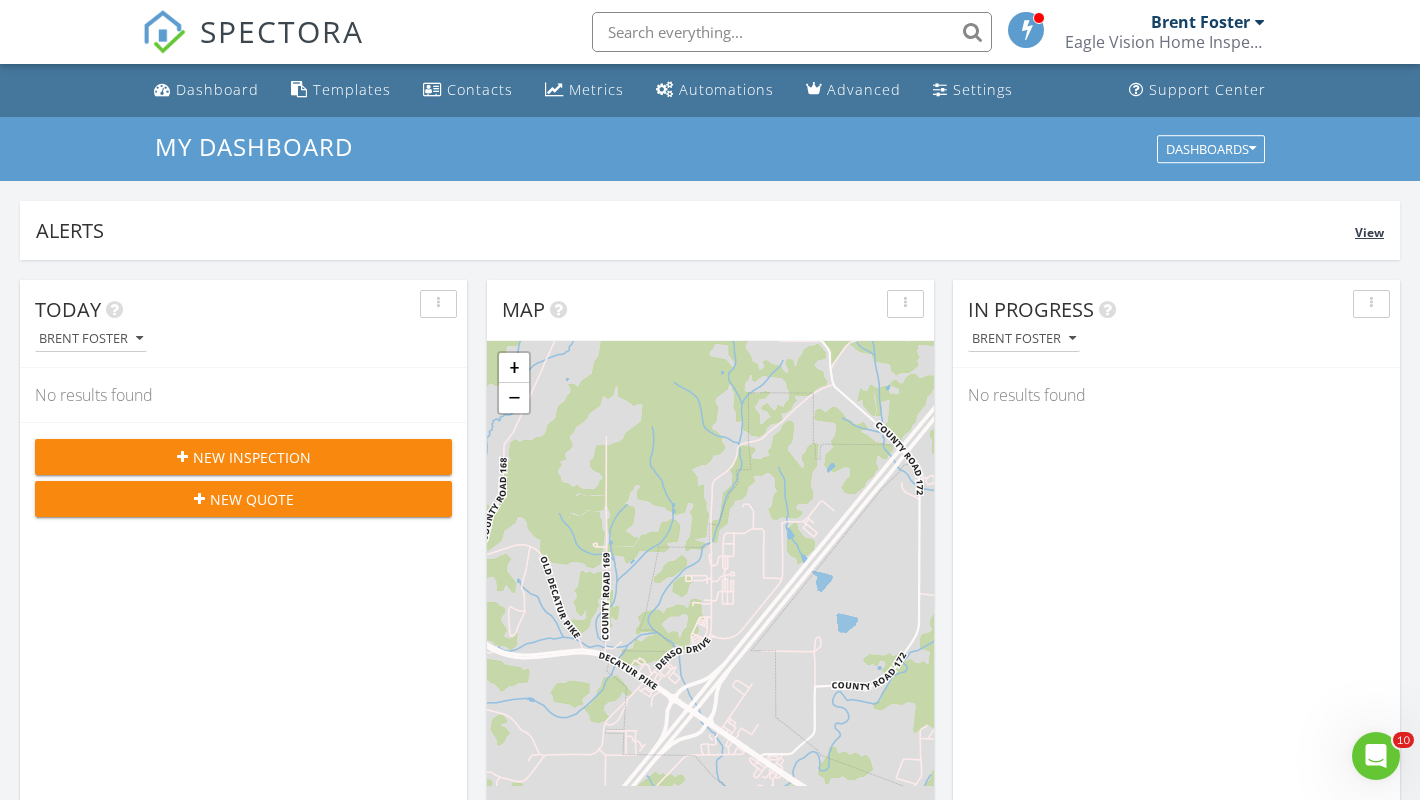 scroll, scrollTop: 0, scrollLeft: 0, axis: both 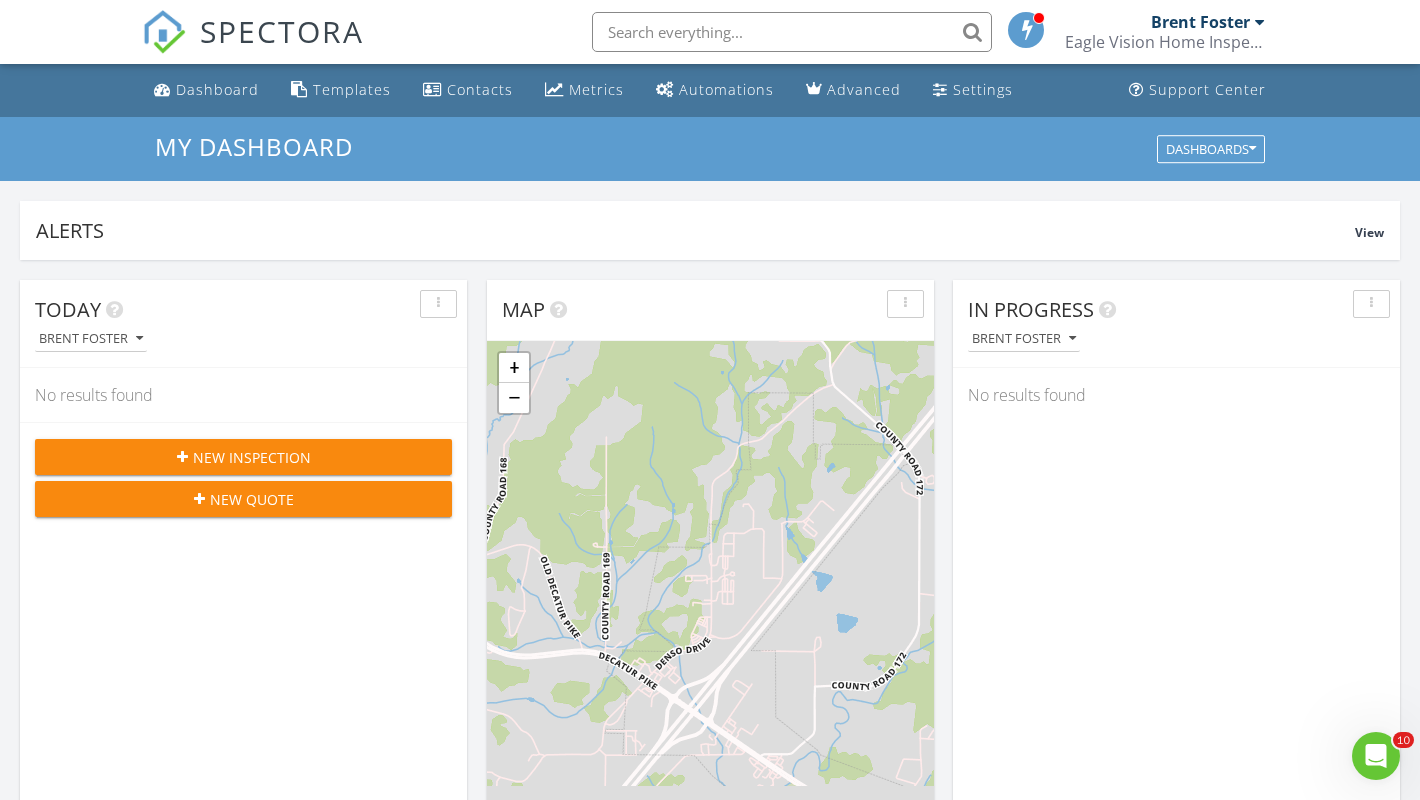 click on "Today
Brent Foster
No results found       New Inspection     New Quote         Map               + − Leaflet  |  © MapTiler   © OpenStreetMap contributors     In Progress
Brent Foster
No results found       Calendar                 August 2025 today list day week cal wk 4 wk month Sun Mon Tue Wed Thu Fri Sat 27 28
8a - 12p
607 Chestuee Ave, Englewood 37329
29
8a - 12p
809 Hudson St, Sweetwater 37874
30
12a
Tooth Extraction at 8:30
31 1
8a - 12p
423 Illinois Ave, Etowah 37331" at bounding box center [710, 1170] 